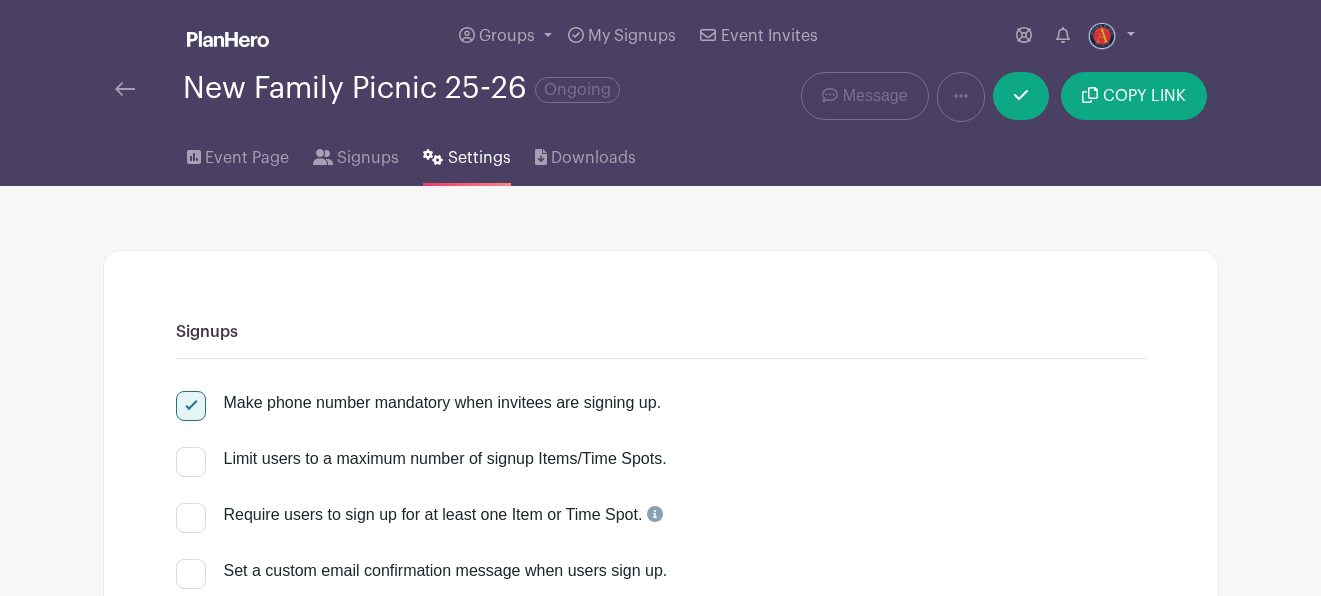 scroll, scrollTop: 0, scrollLeft: 0, axis: both 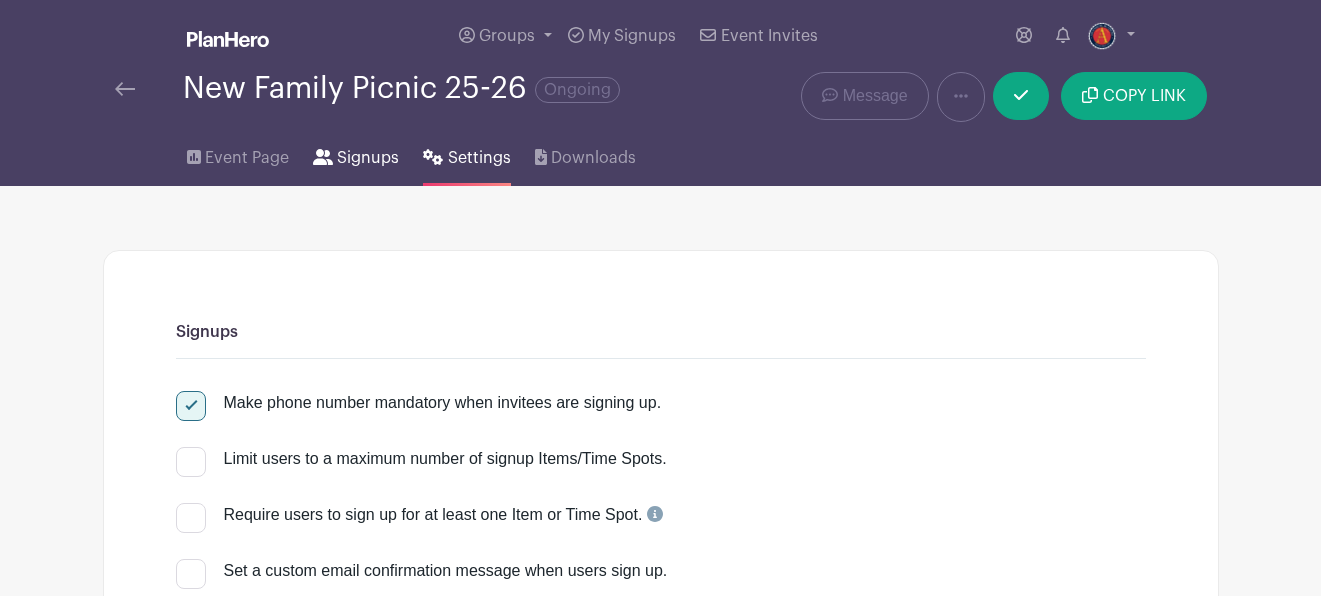 click on "Signups" at bounding box center [368, 158] 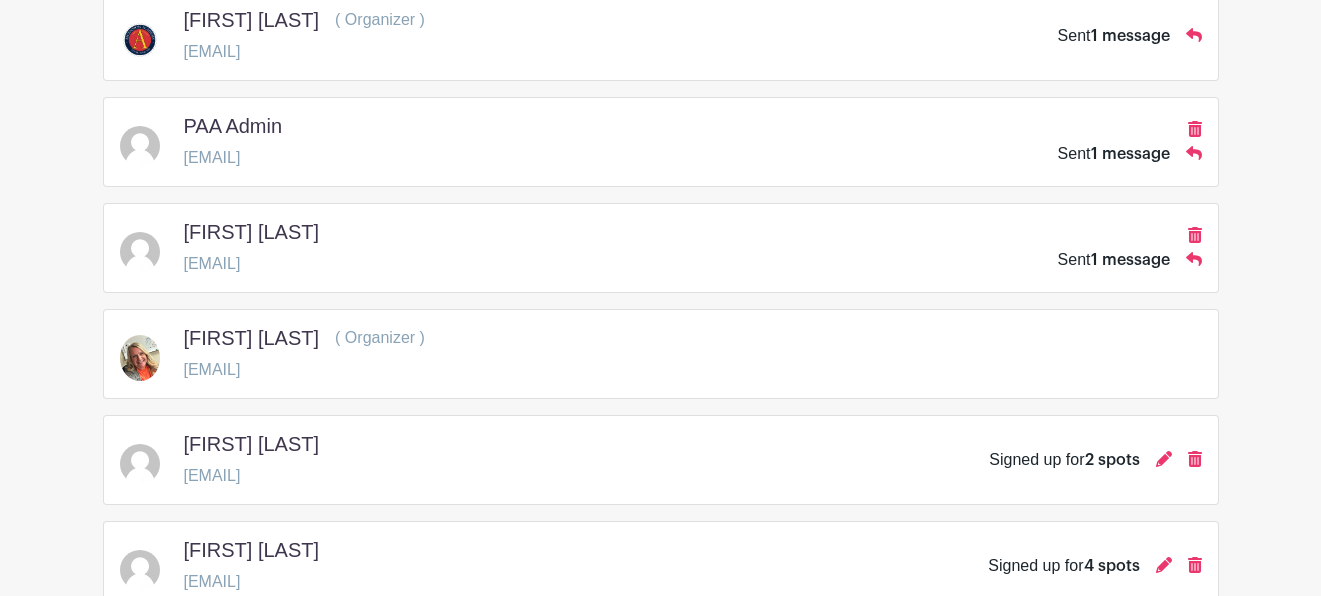scroll, scrollTop: 1099, scrollLeft: 0, axis: vertical 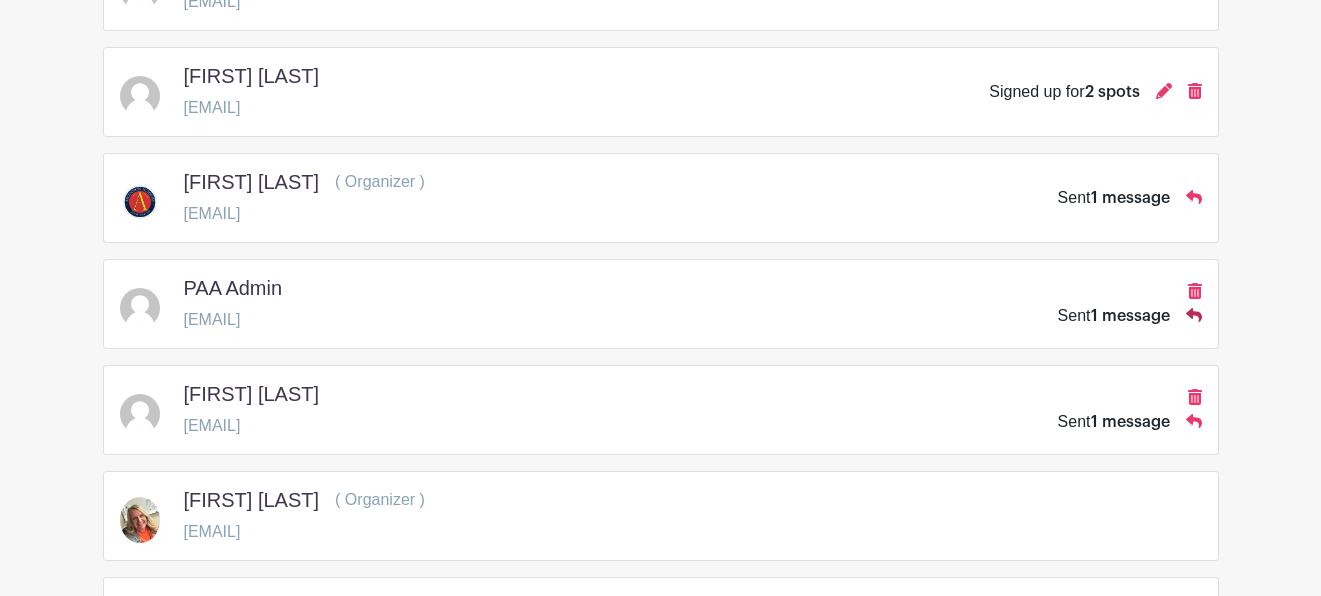 click 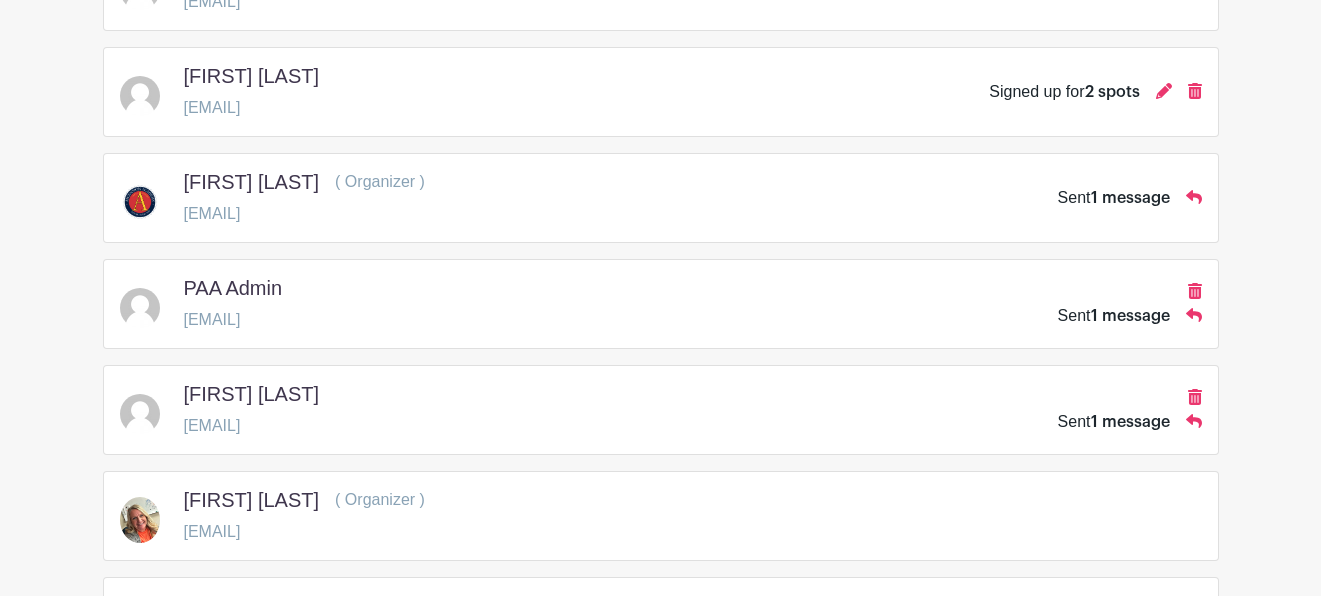 click on "1 message" at bounding box center (1130, 316) 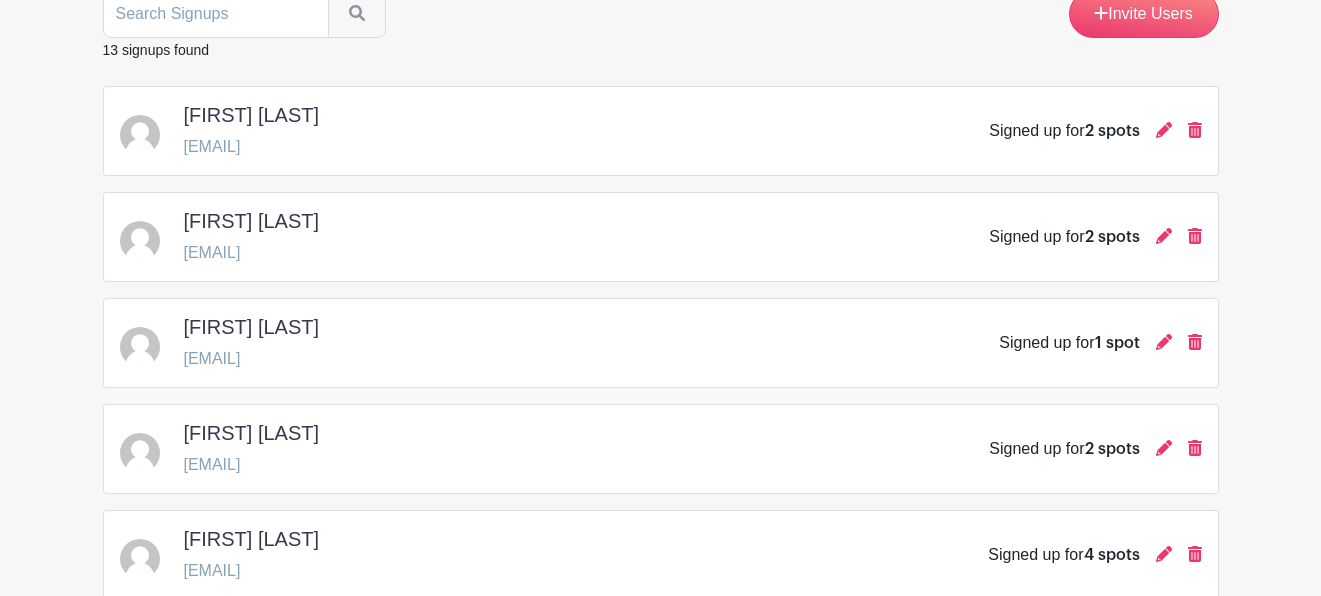 scroll, scrollTop: 0, scrollLeft: 0, axis: both 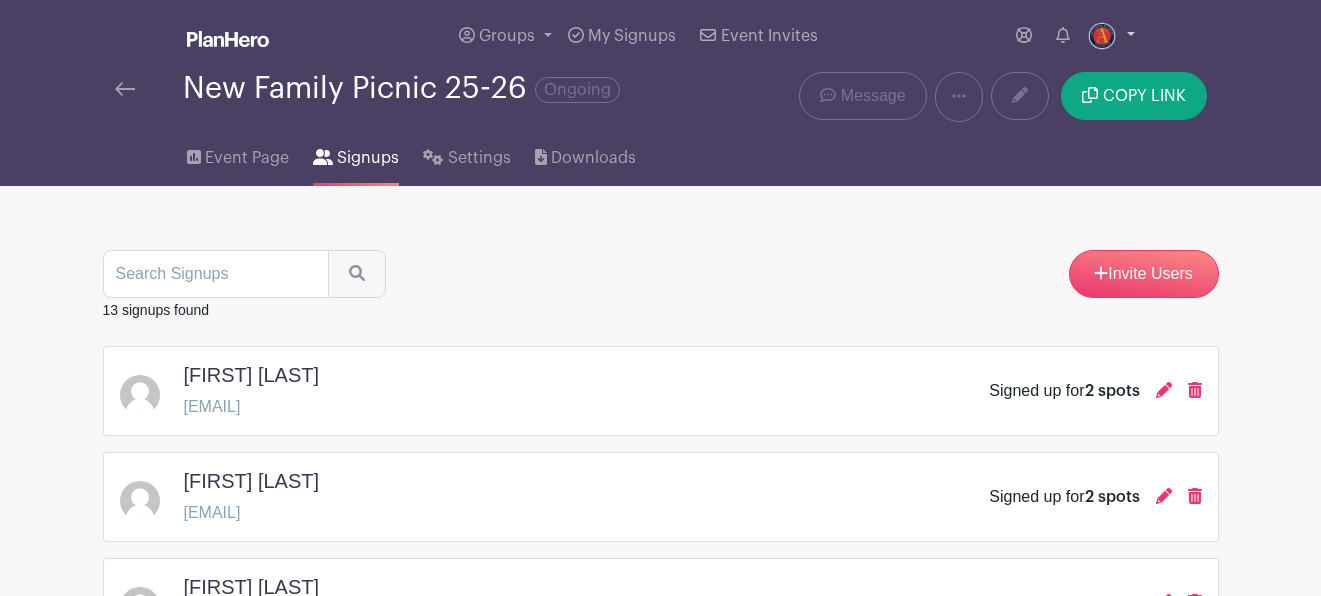 click at bounding box center [1110, 36] 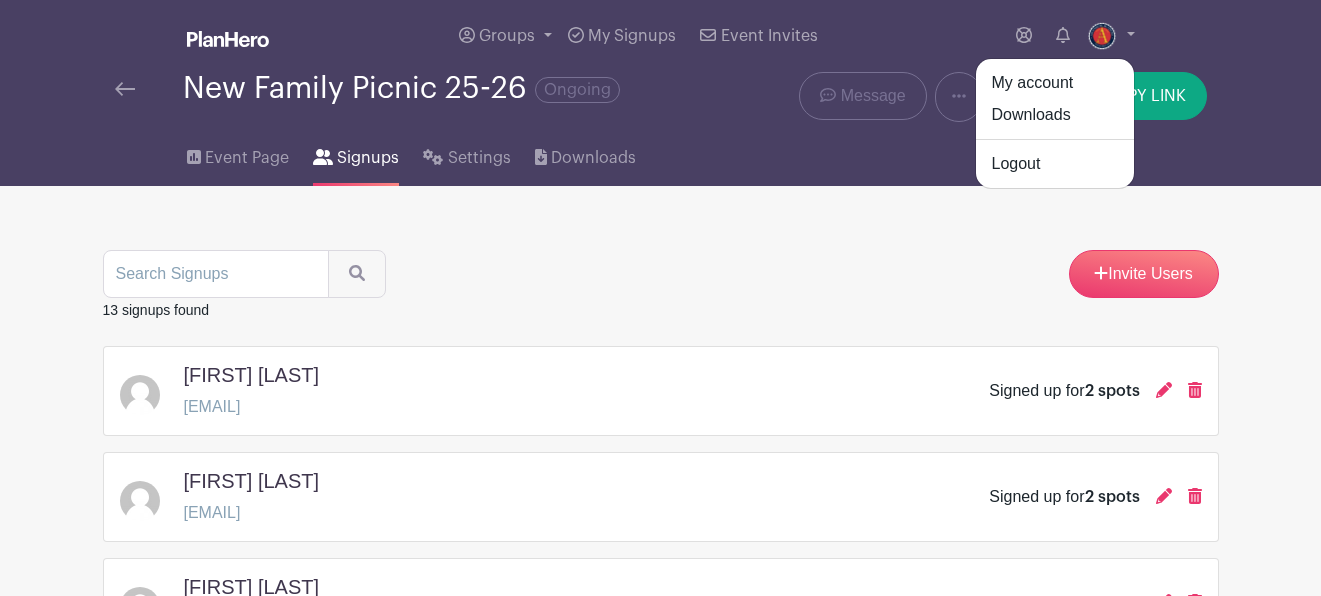click on "Invite Users" at bounding box center [661, 274] 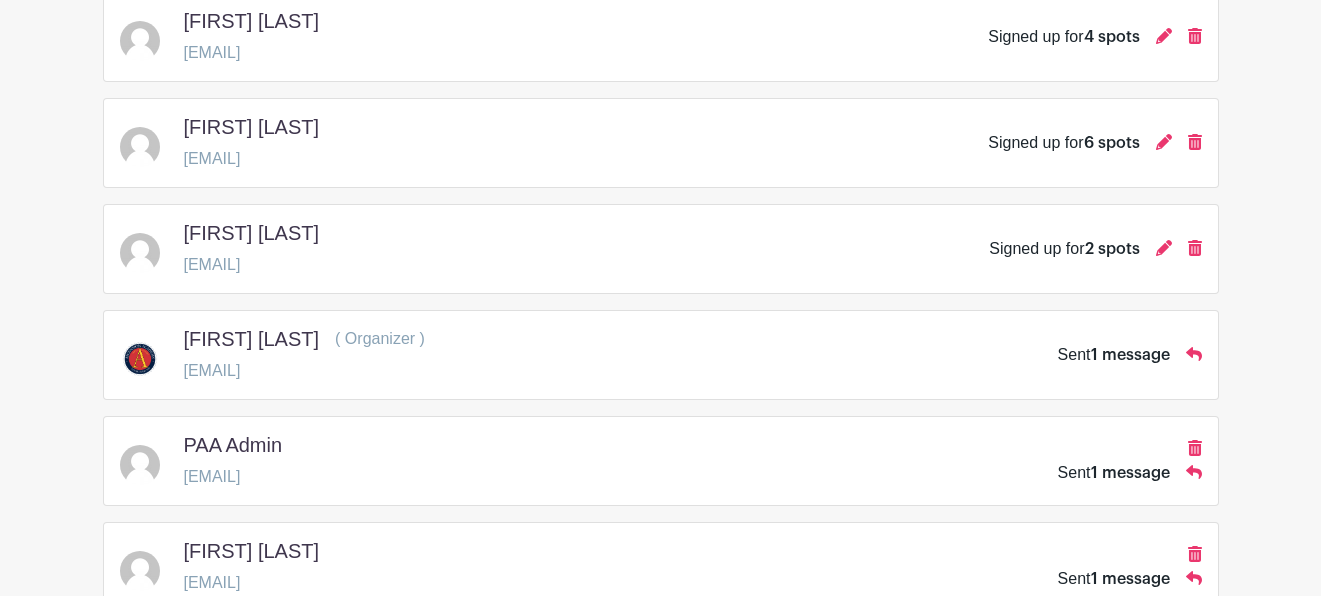 scroll, scrollTop: 786, scrollLeft: 0, axis: vertical 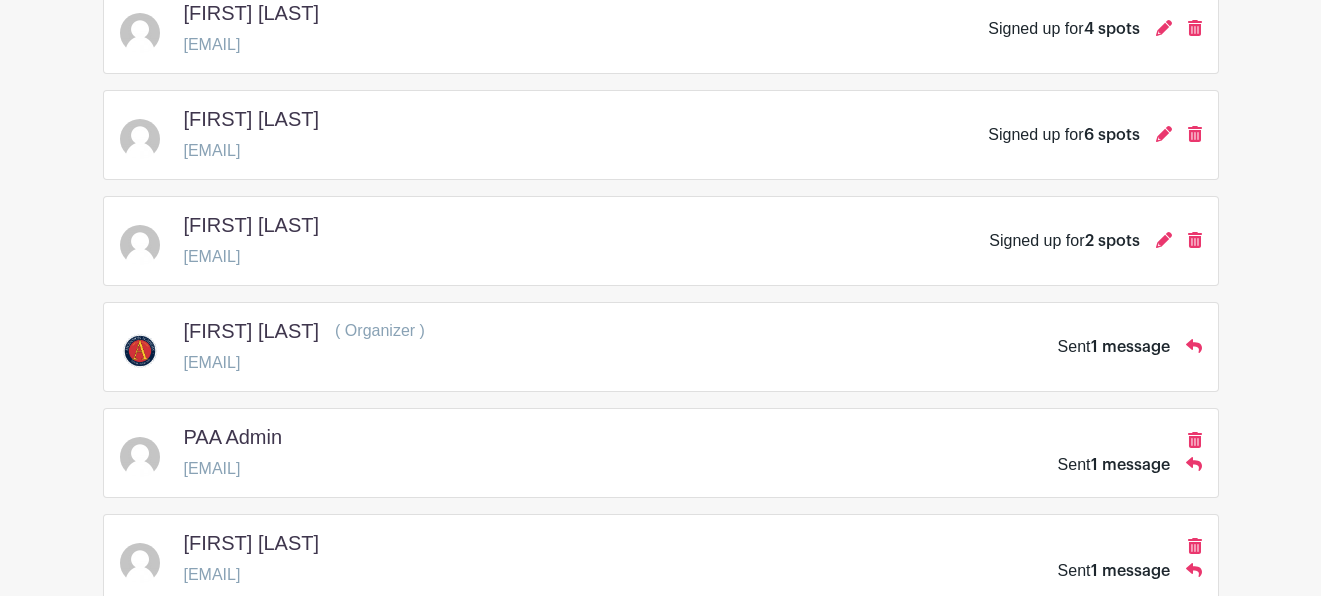 click on "1 message" at bounding box center (1130, 347) 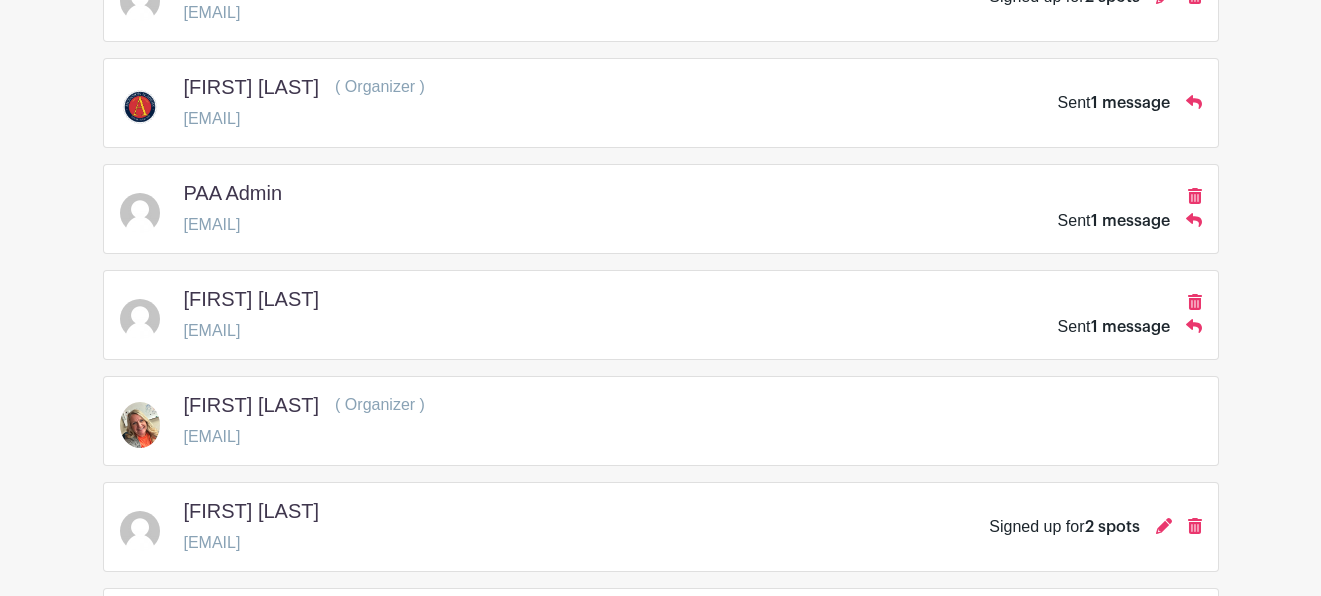 scroll, scrollTop: 1041, scrollLeft: 0, axis: vertical 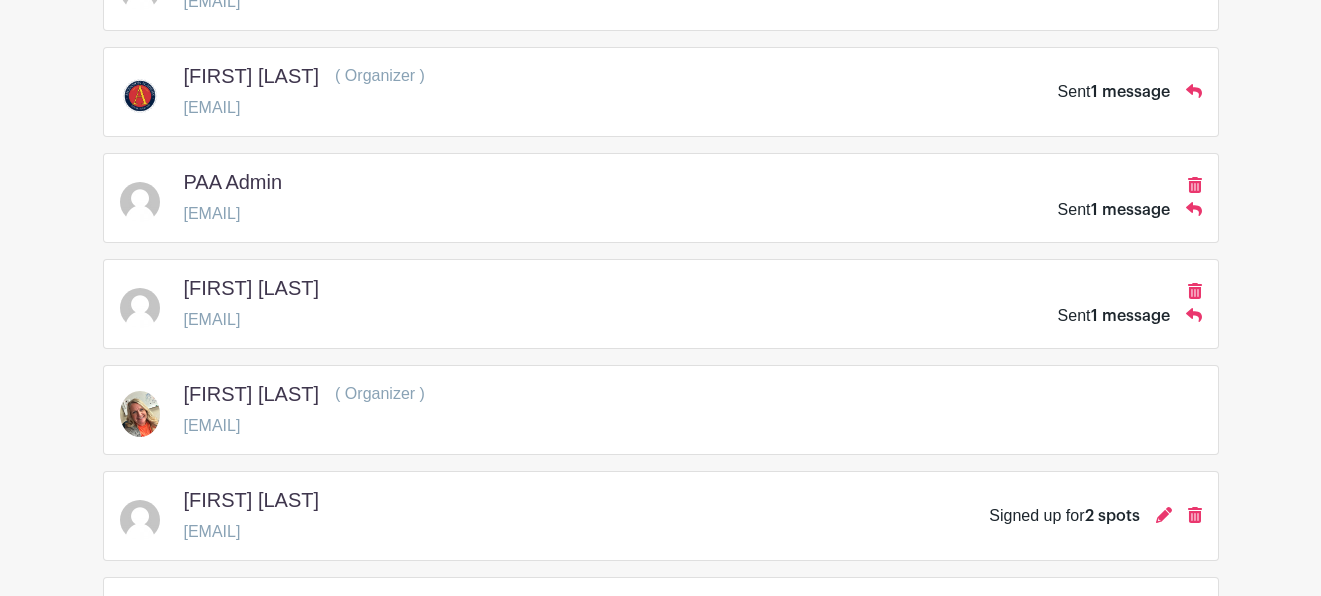 click on "1 message" at bounding box center (1130, 316) 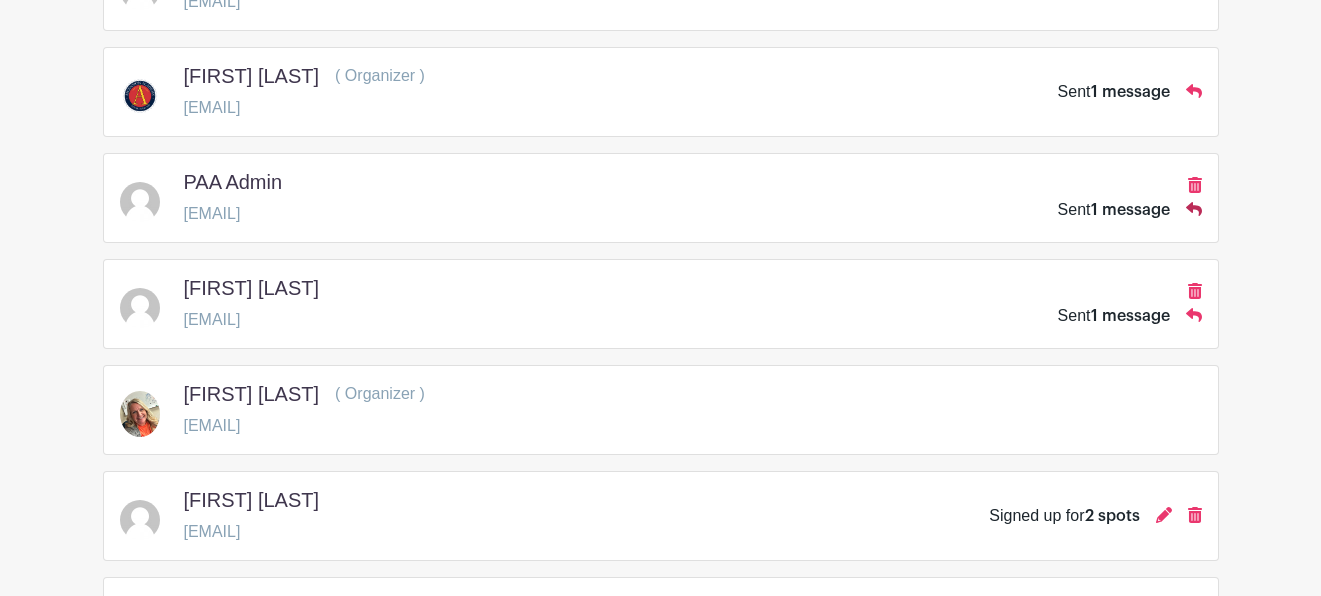 click 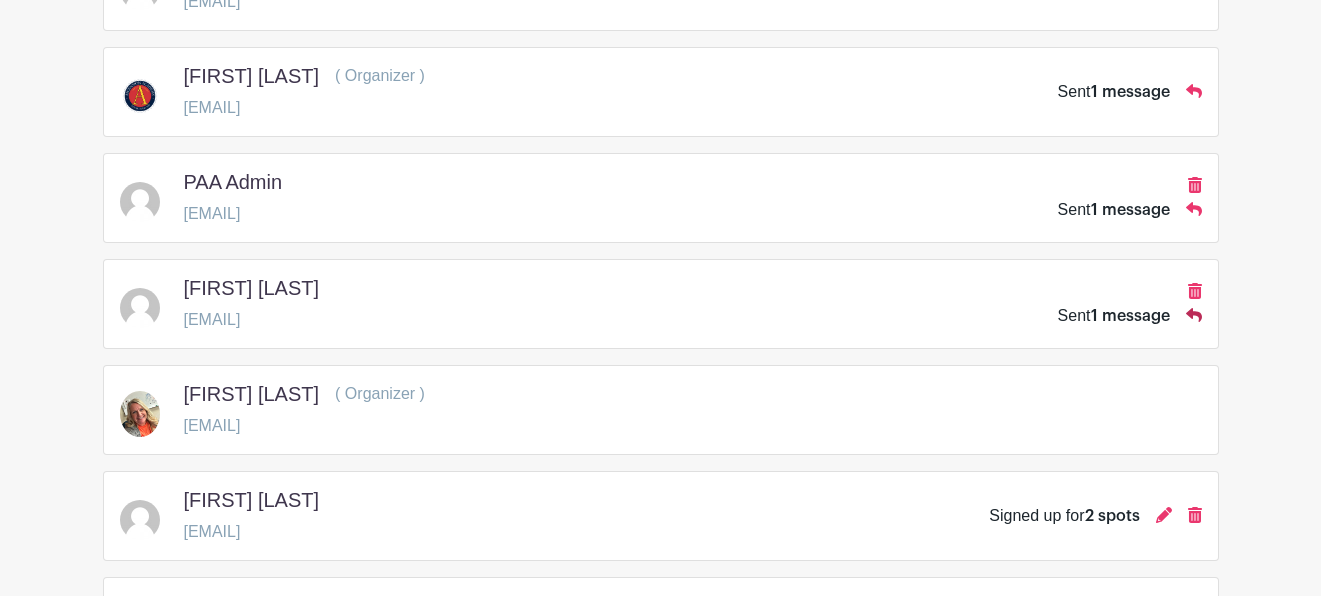 click 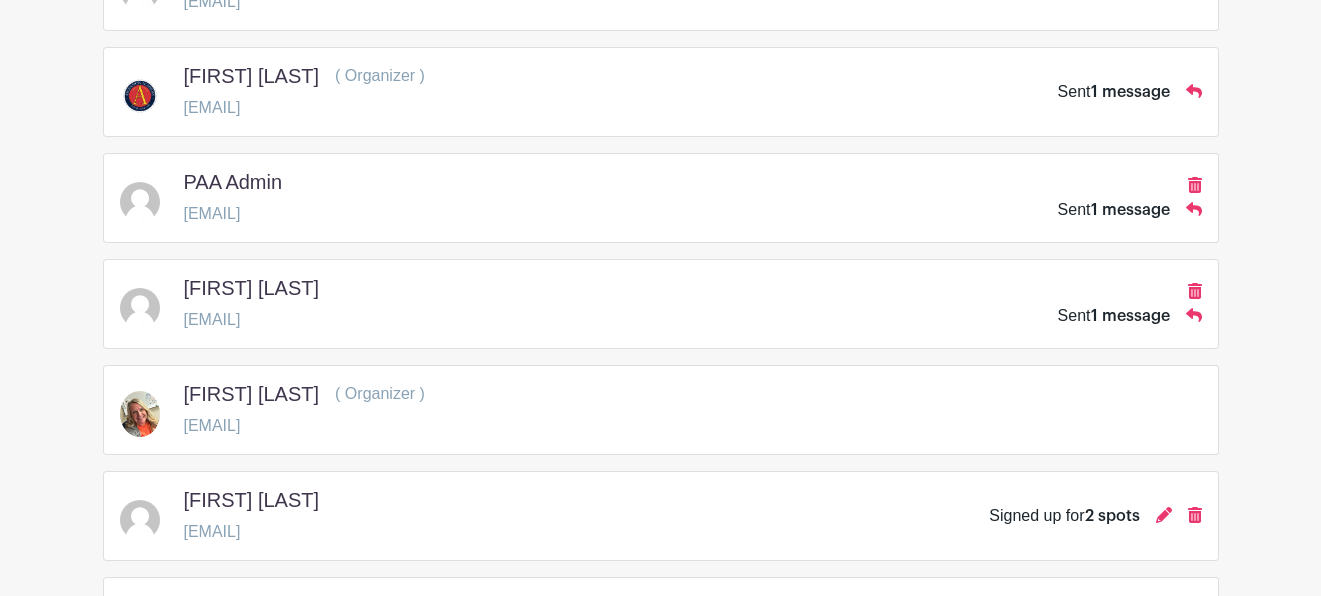 scroll, scrollTop: 1238, scrollLeft: 0, axis: vertical 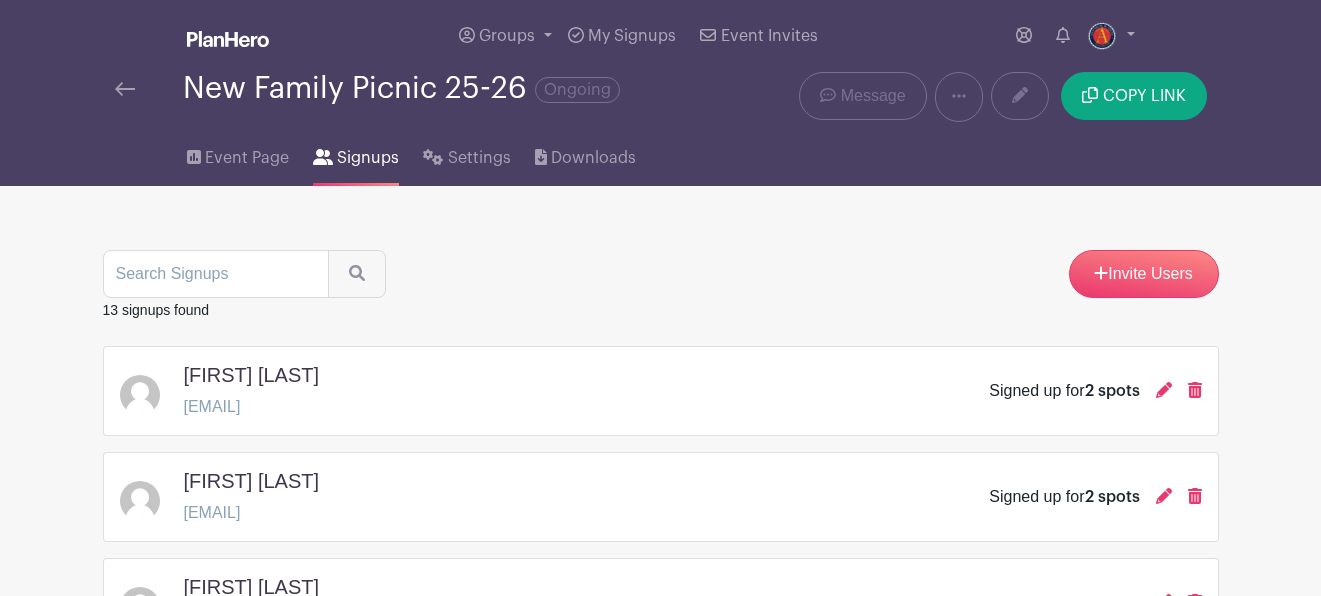 click at bounding box center [125, 89] 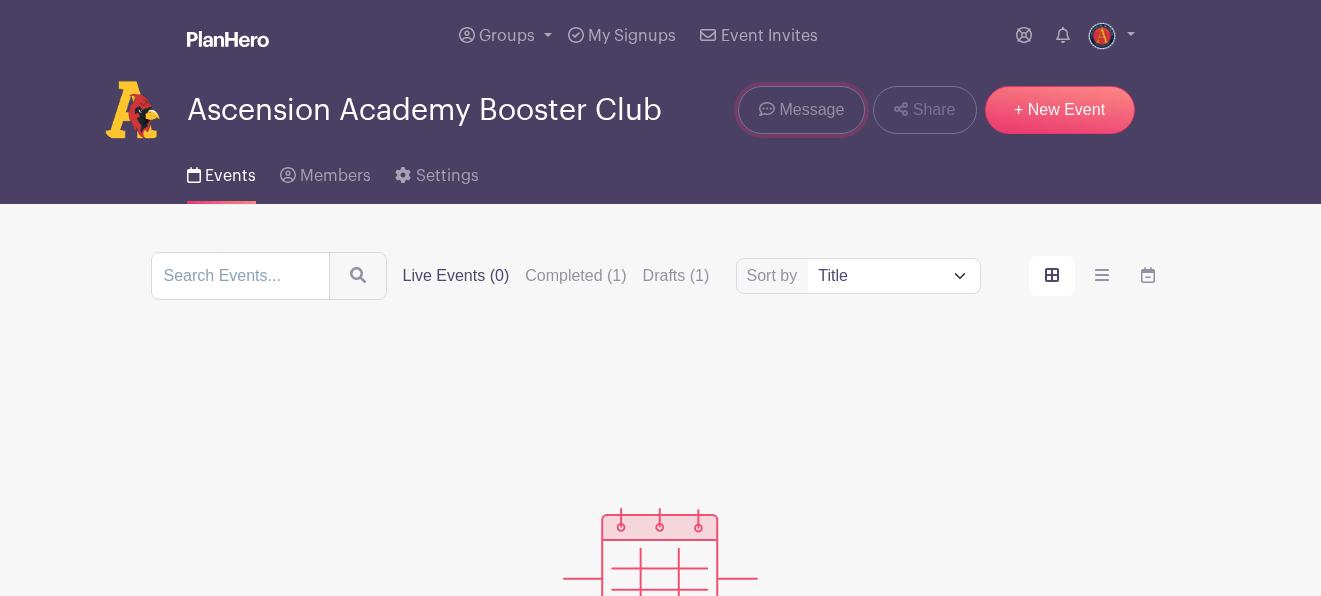 click on "Message" at bounding box center (811, 110) 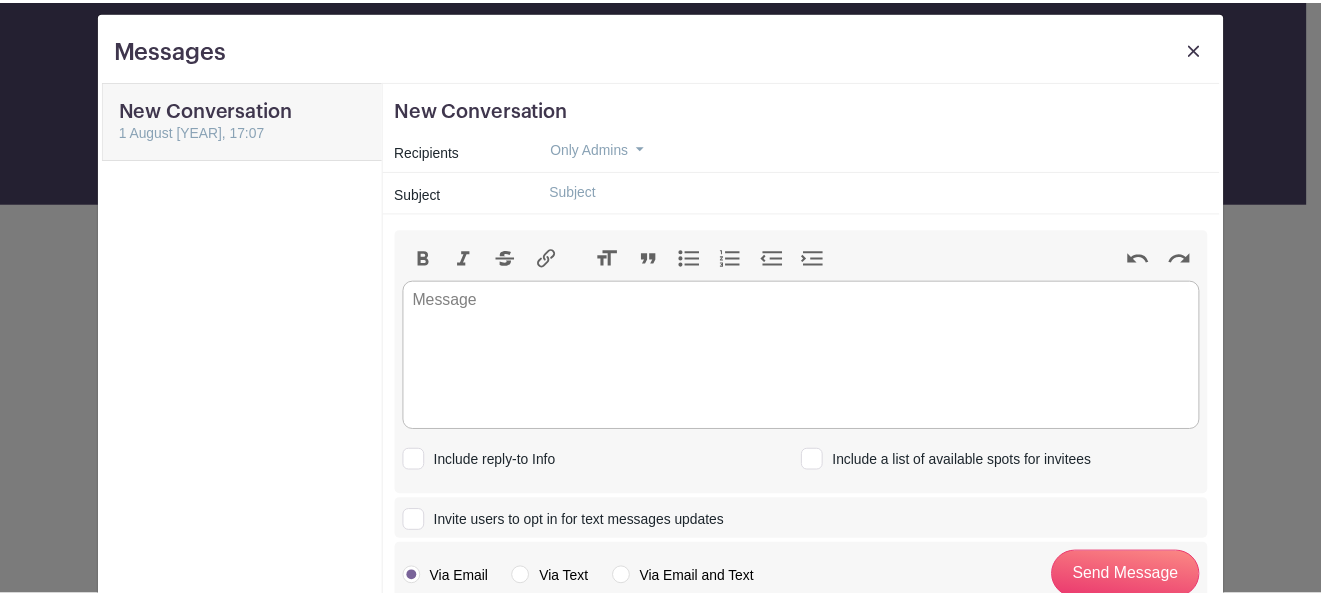 scroll, scrollTop: 0, scrollLeft: 0, axis: both 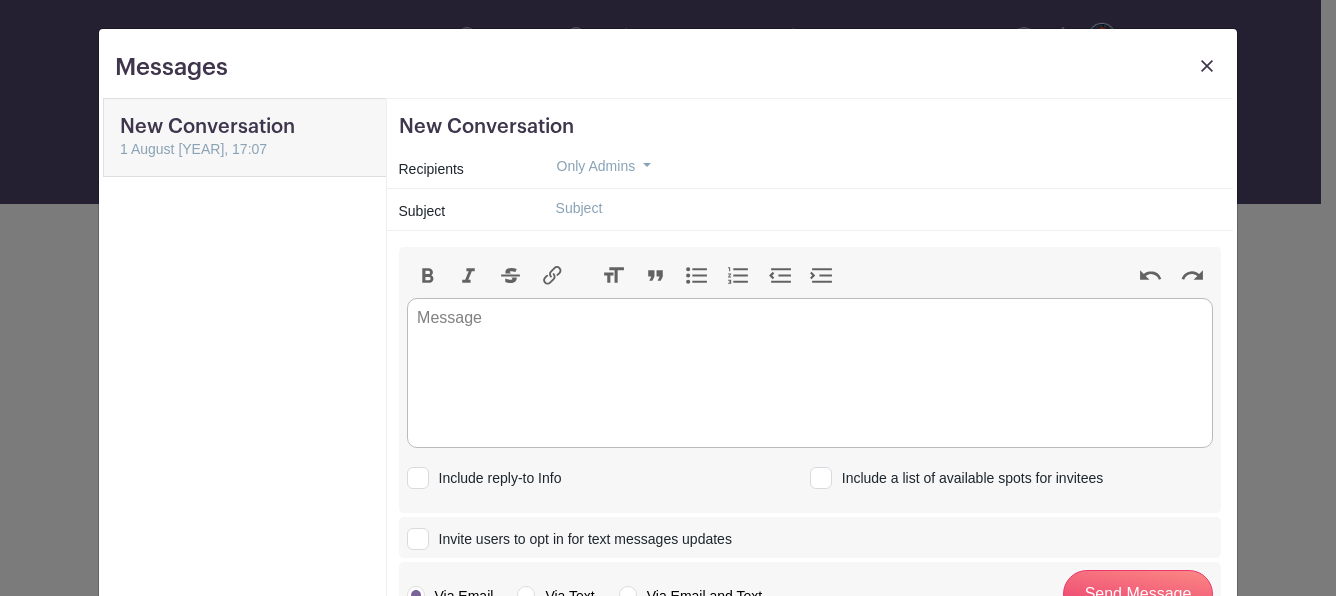 click at bounding box center (1207, 66) 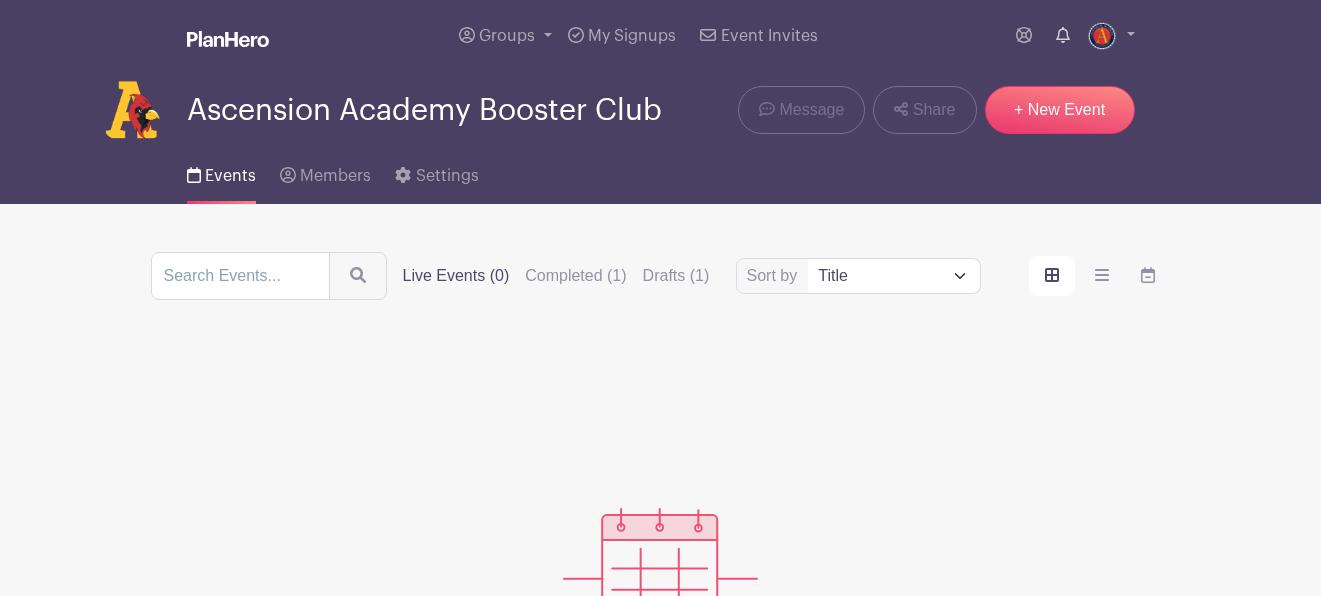 click 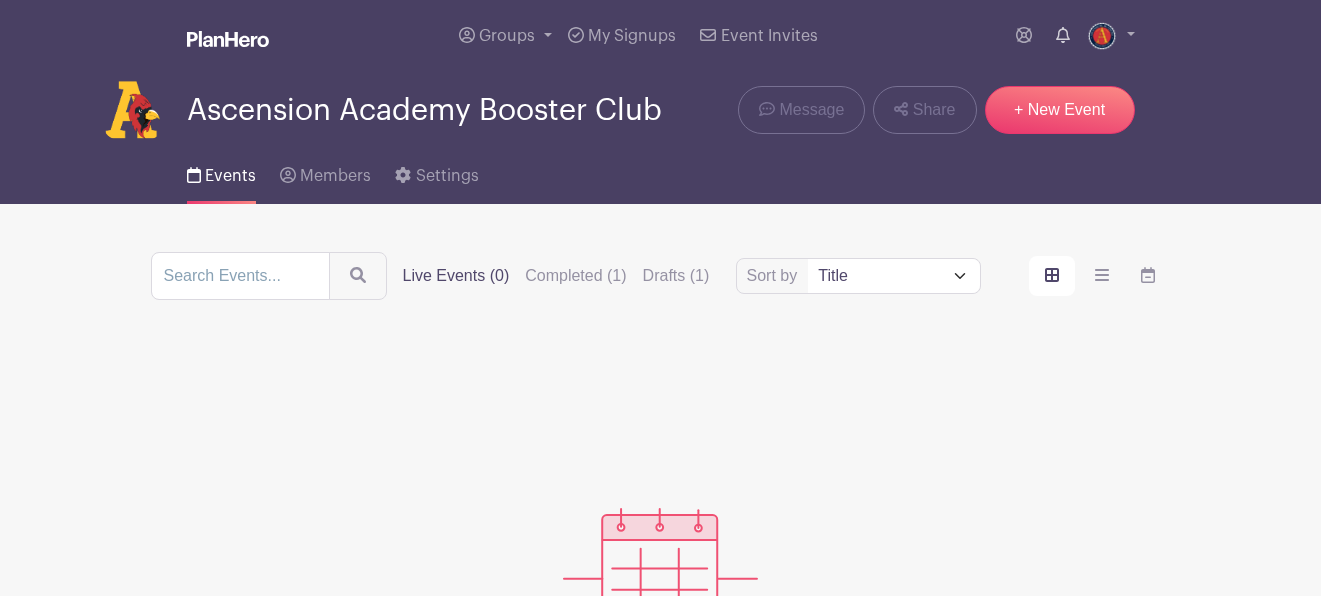 click 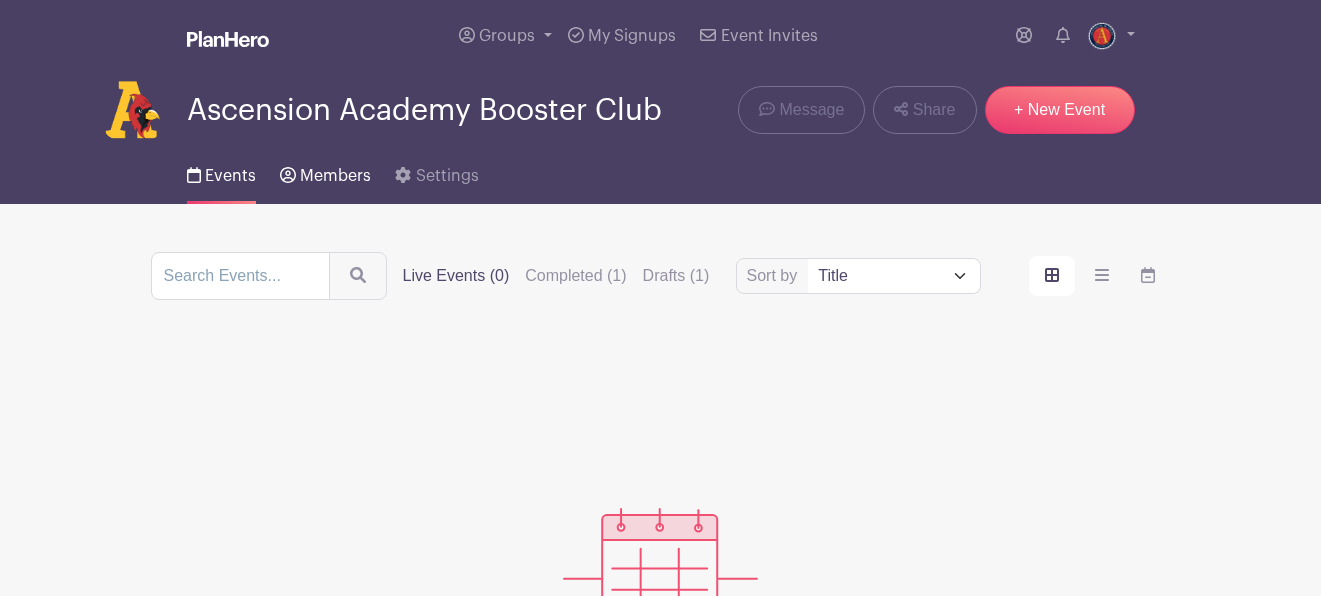click on "Members" at bounding box center (335, 176) 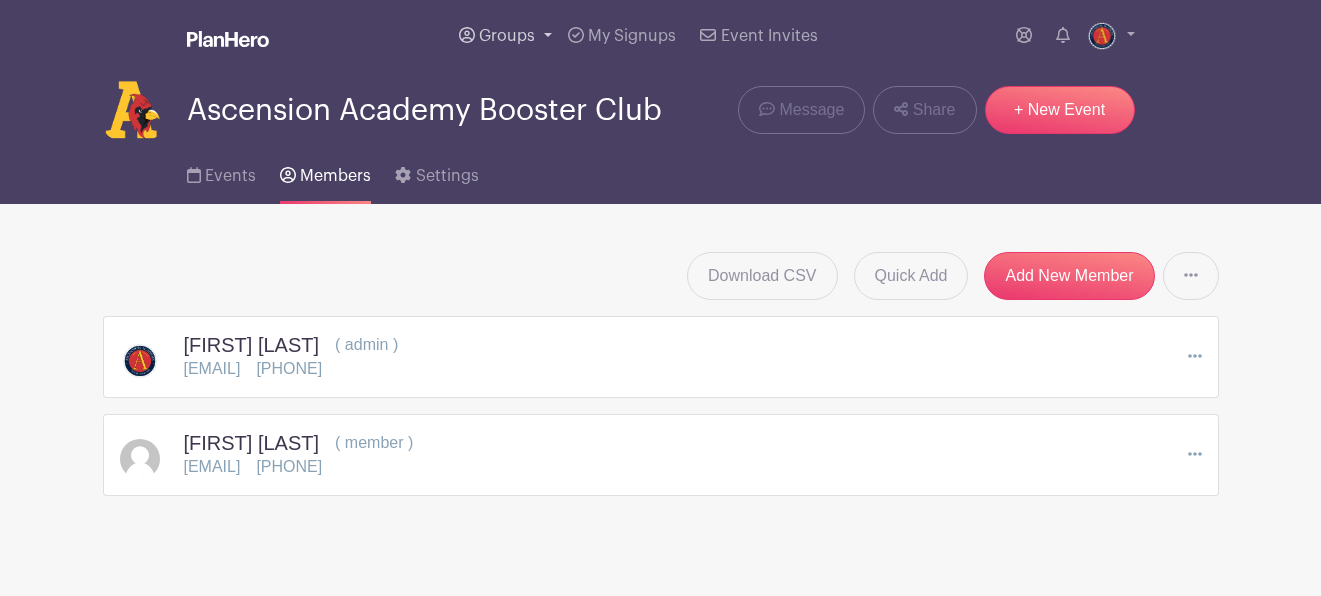 click on "Groups" at bounding box center (505, 36) 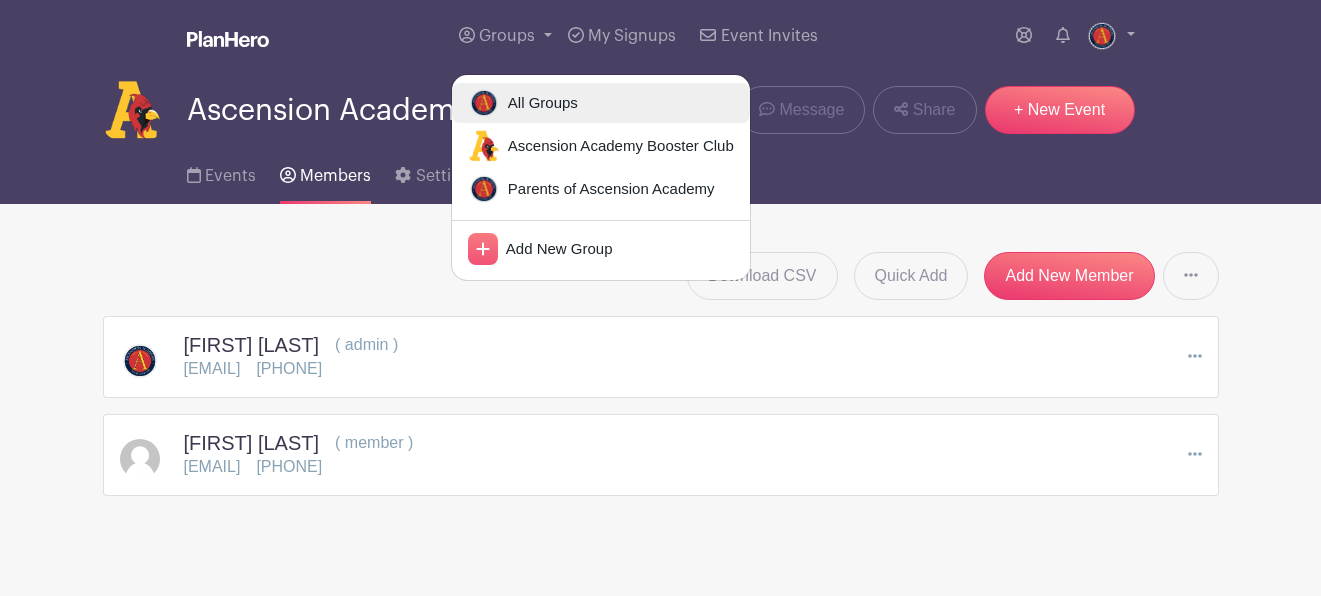 click on "All Groups" at bounding box center [539, 103] 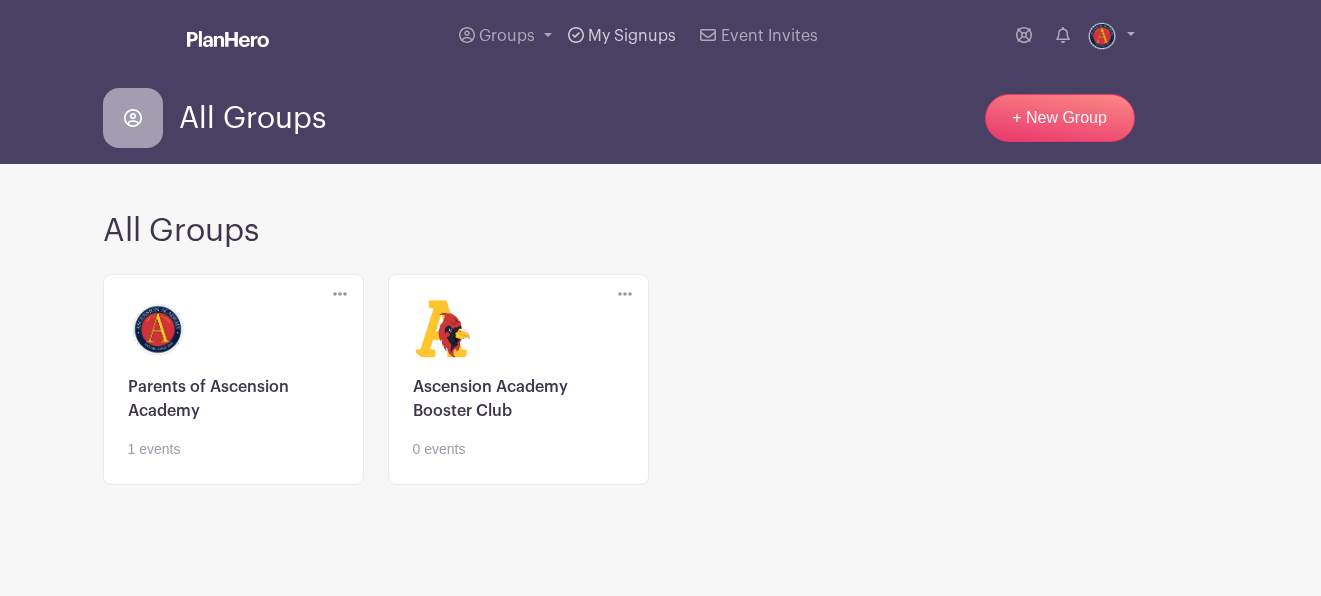 click on "My Signups" at bounding box center (632, 36) 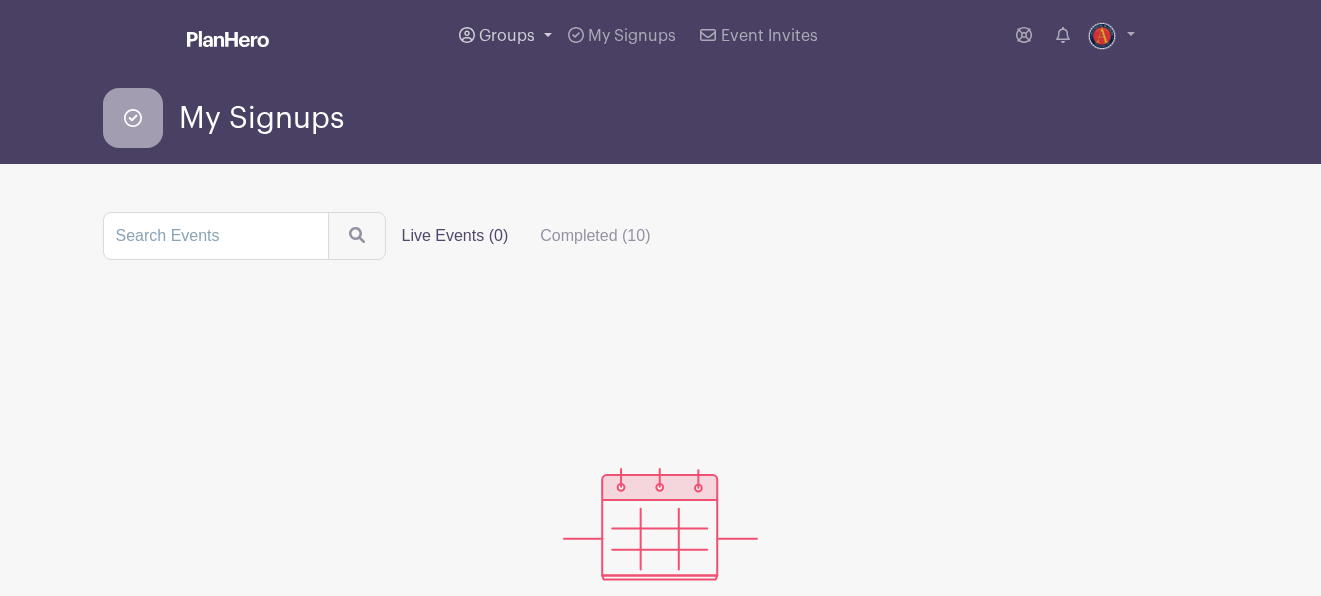 click on "Groups" at bounding box center (505, 36) 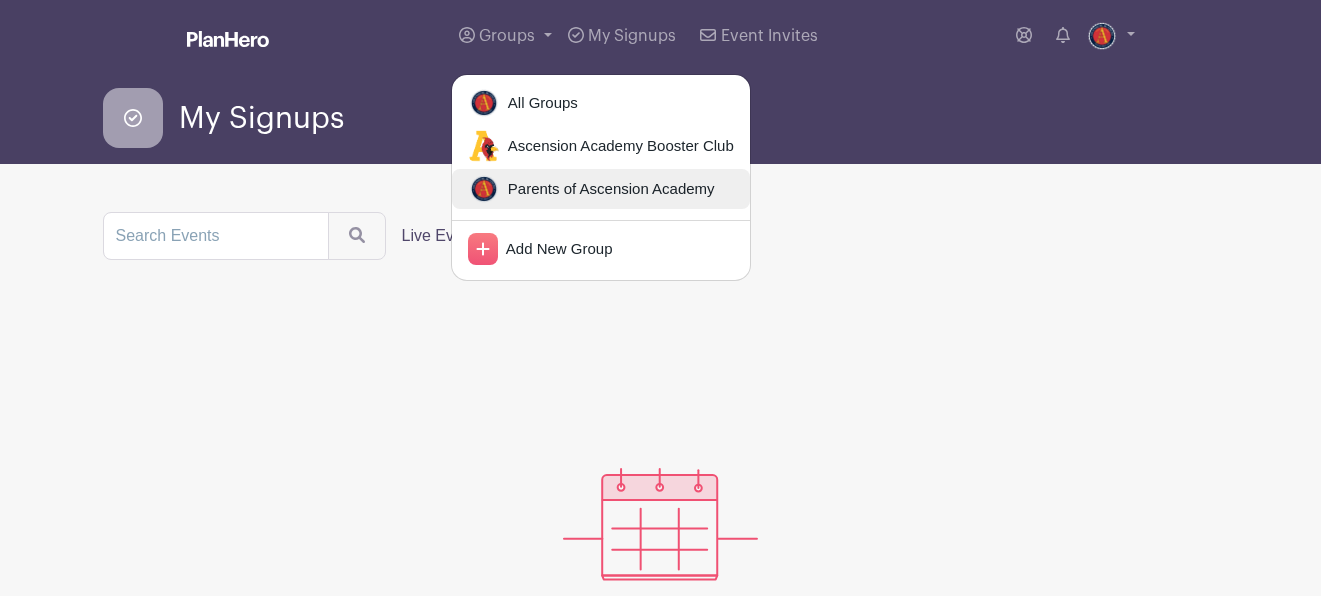 click on "Parents of Ascension Academy" at bounding box center (607, 189) 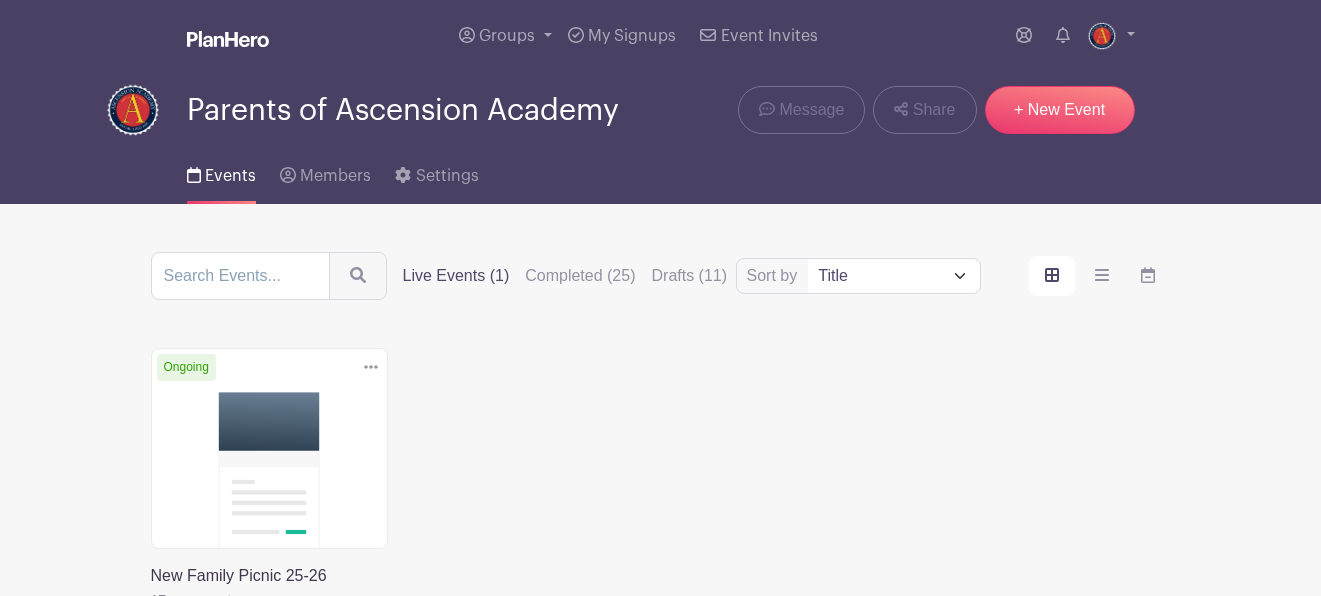 click at bounding box center [151, 660] 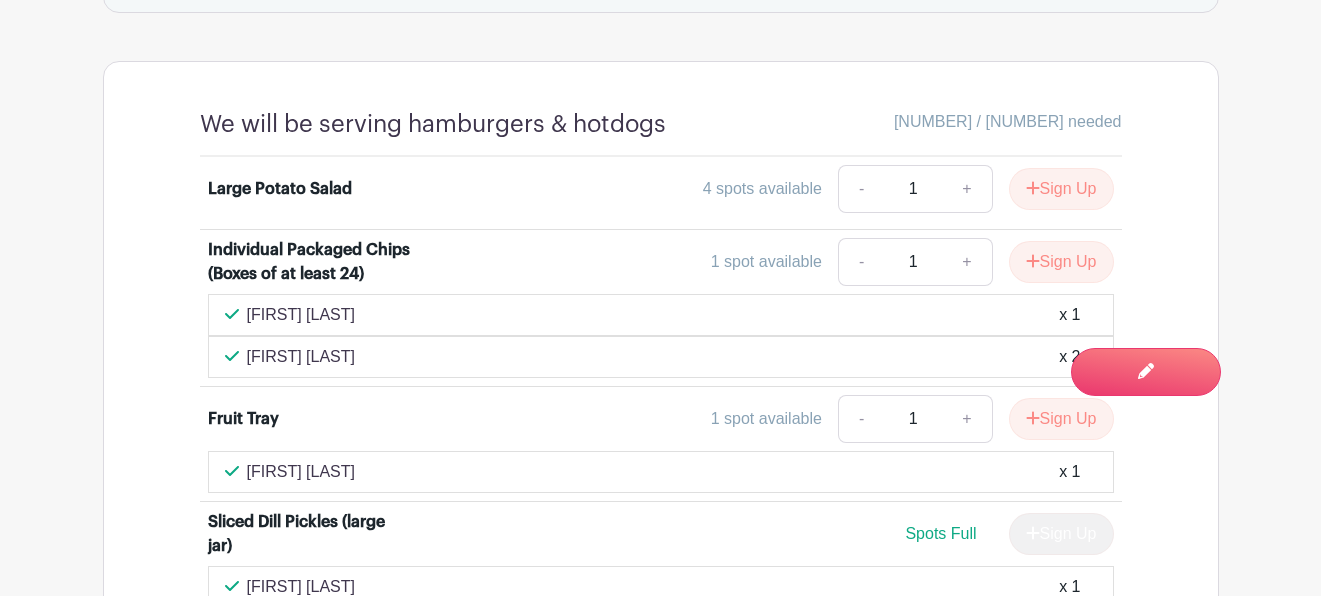 scroll, scrollTop: 1330, scrollLeft: 0, axis: vertical 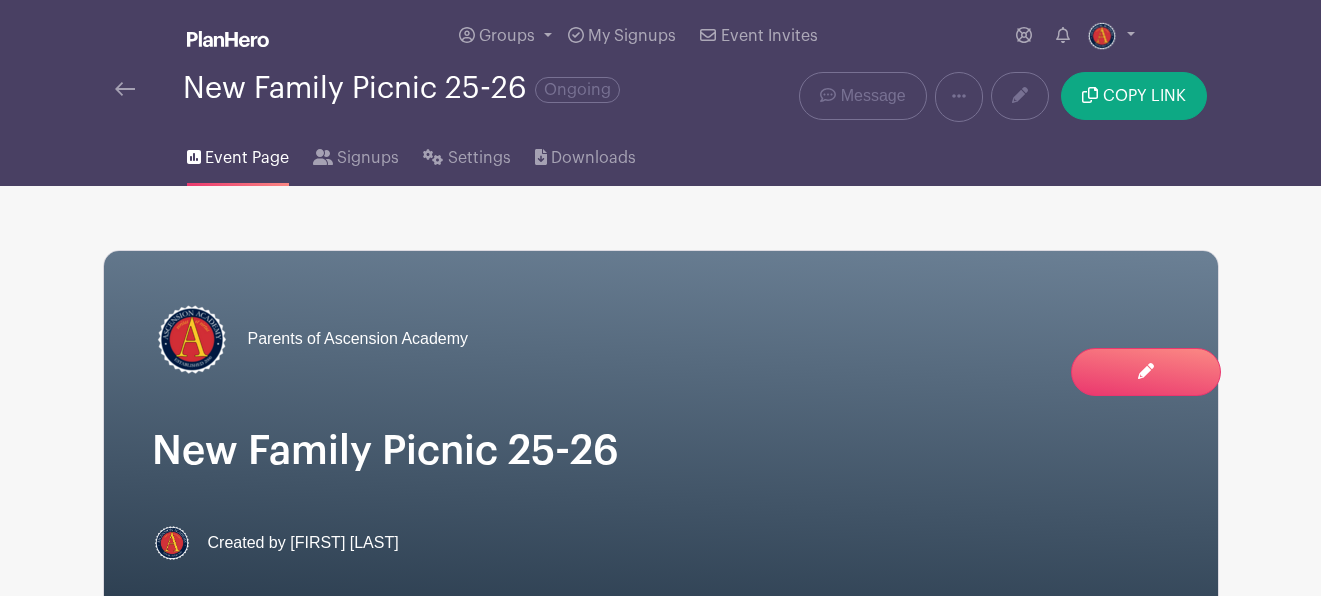 click at bounding box center [228, 40] 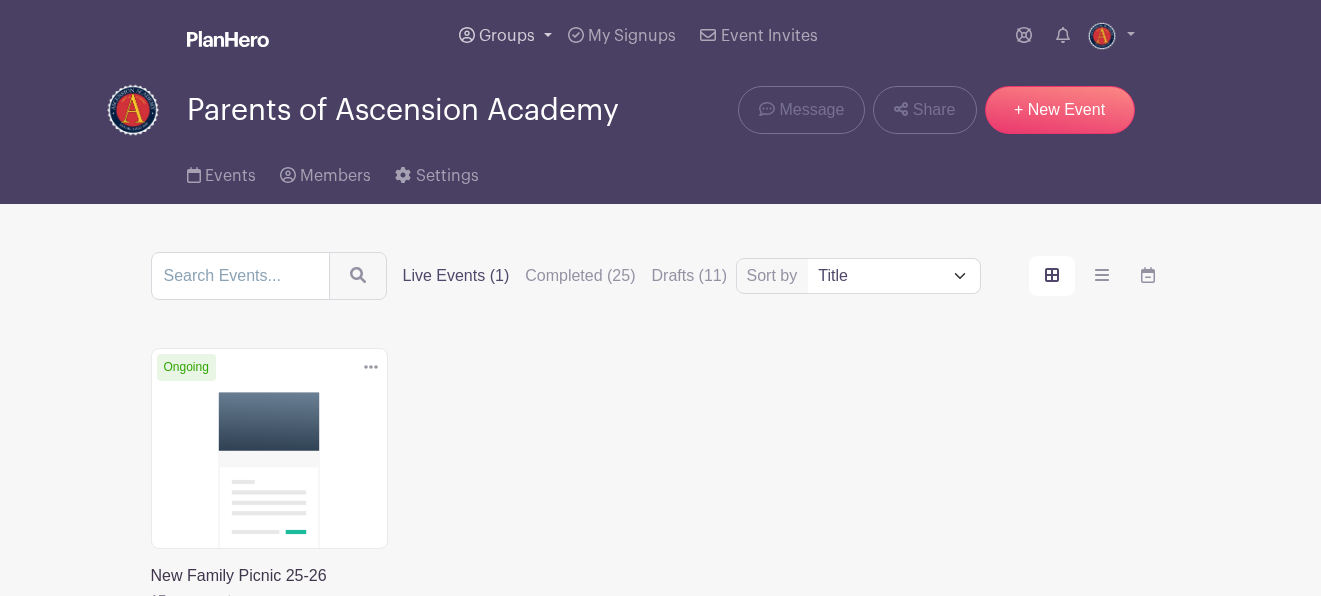 click on "Groups" at bounding box center (507, 36) 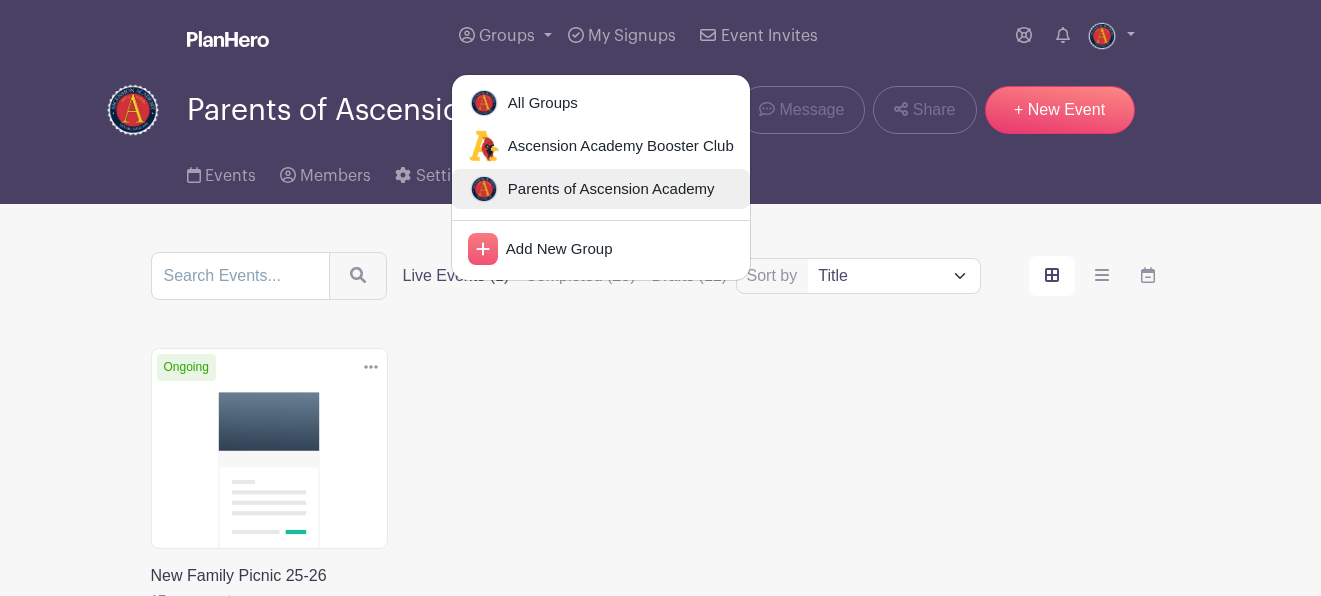 click on "Parents of Ascension Academy" at bounding box center [607, 189] 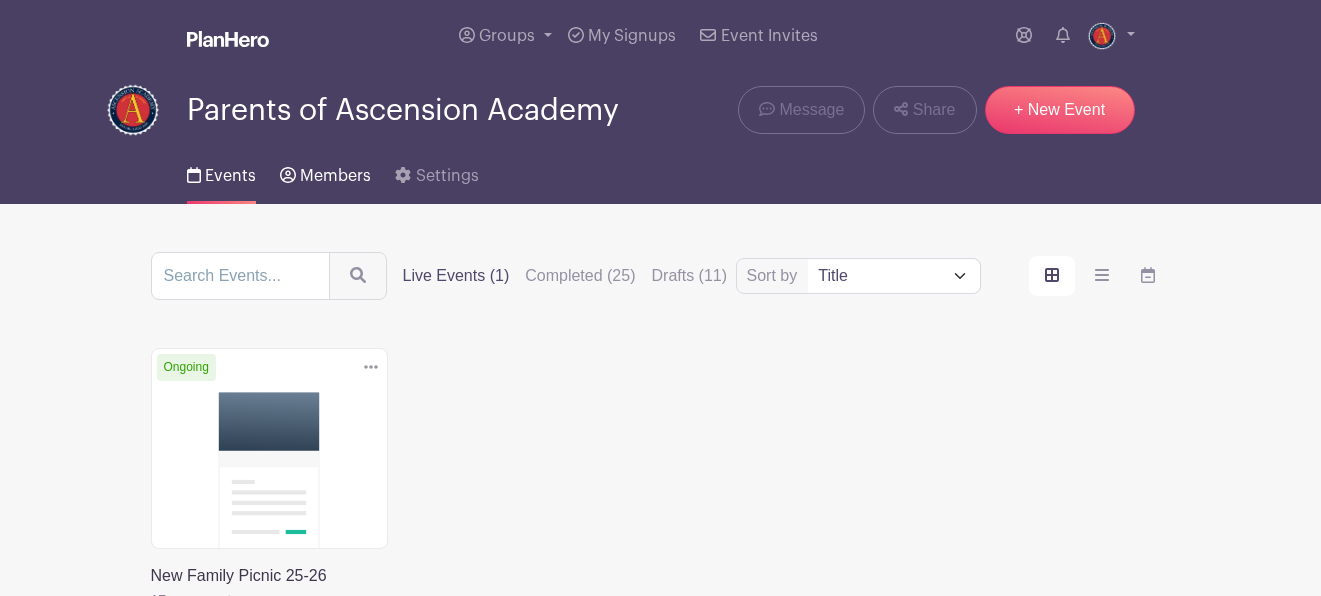 click on "Members" at bounding box center (335, 176) 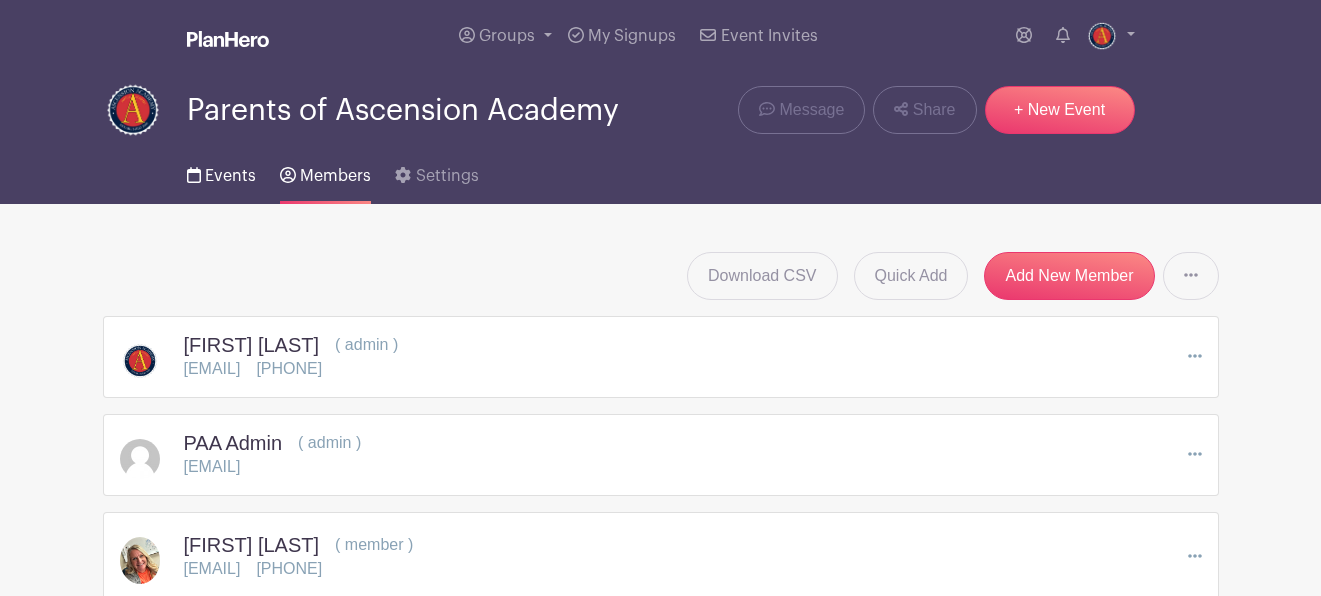 click on "Events" at bounding box center (230, 176) 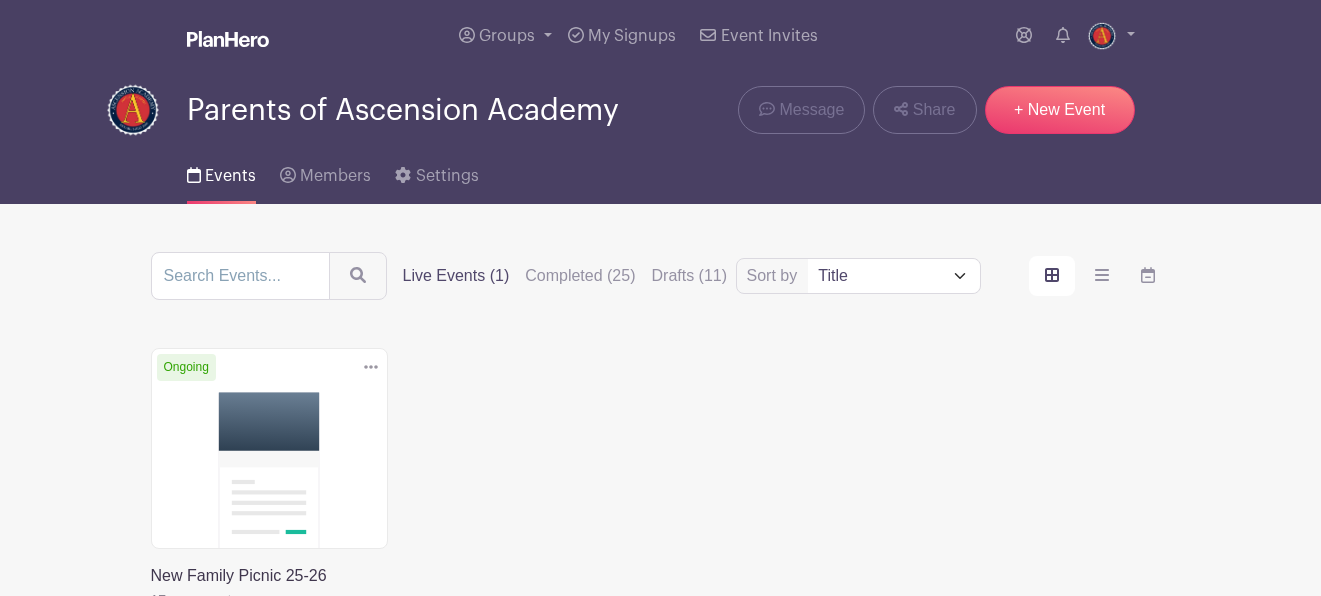 click on "Live Events (1)" at bounding box center [456, 276] 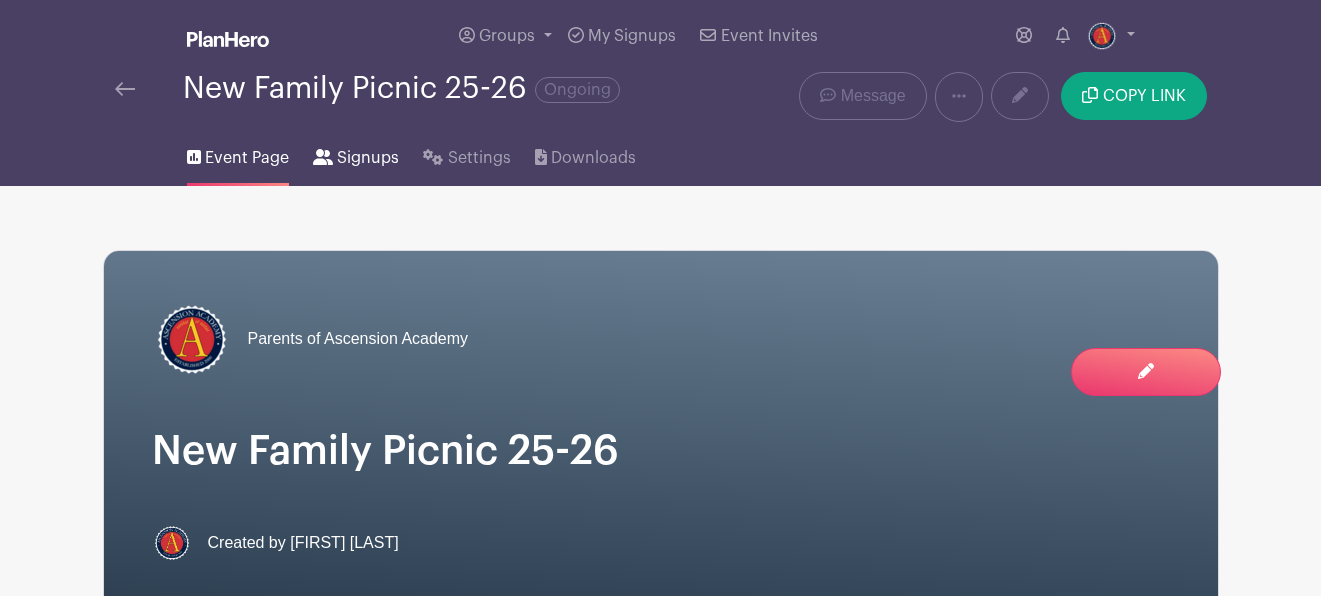 click on "Signups" at bounding box center (368, 158) 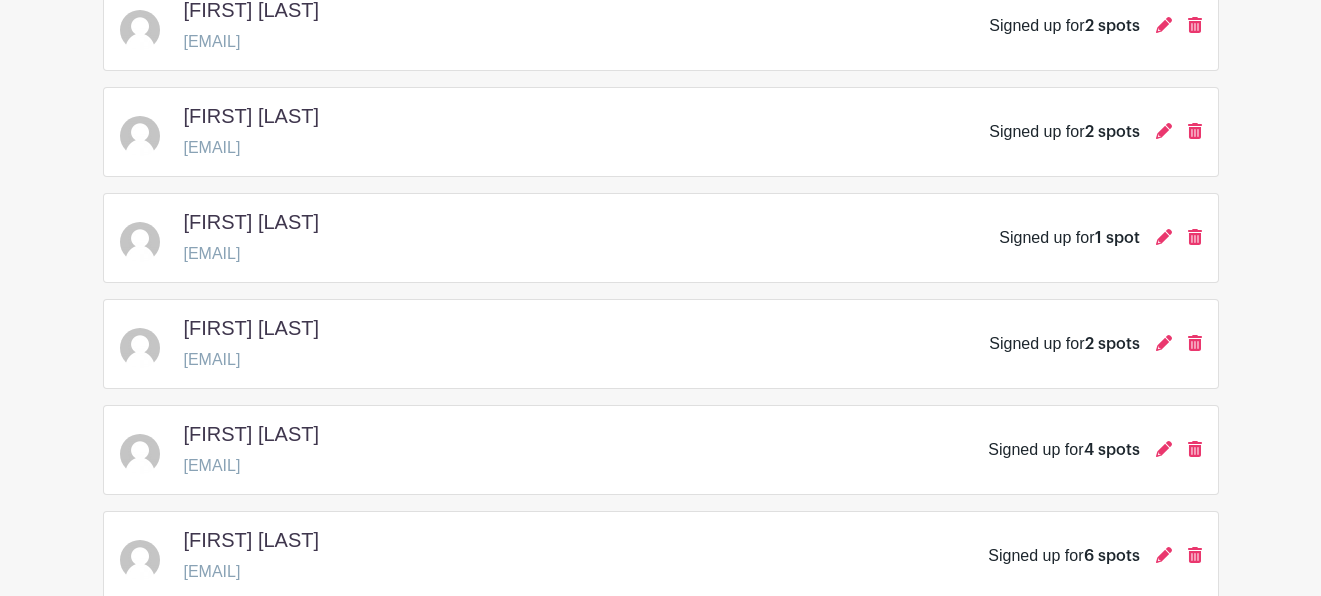 scroll, scrollTop: 209, scrollLeft: 0, axis: vertical 